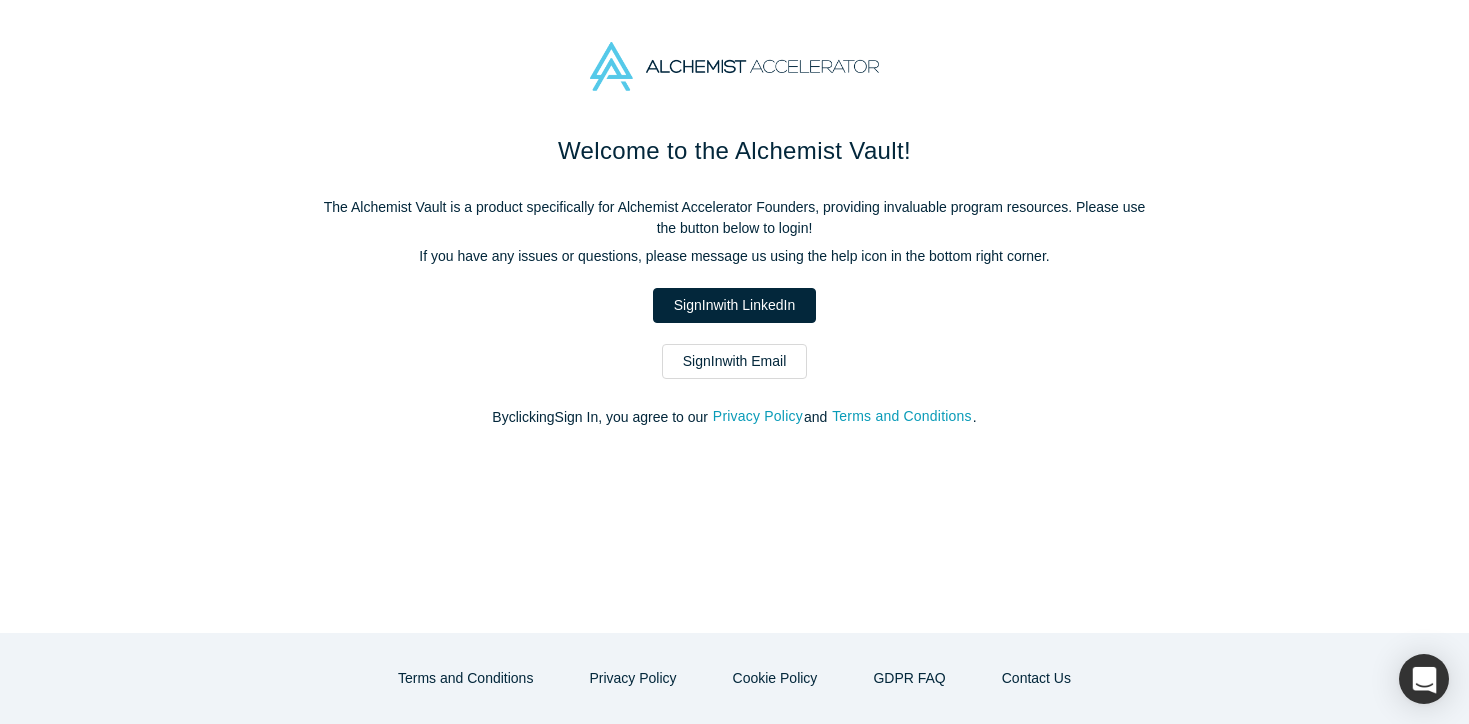 scroll, scrollTop: 0, scrollLeft: 0, axis: both 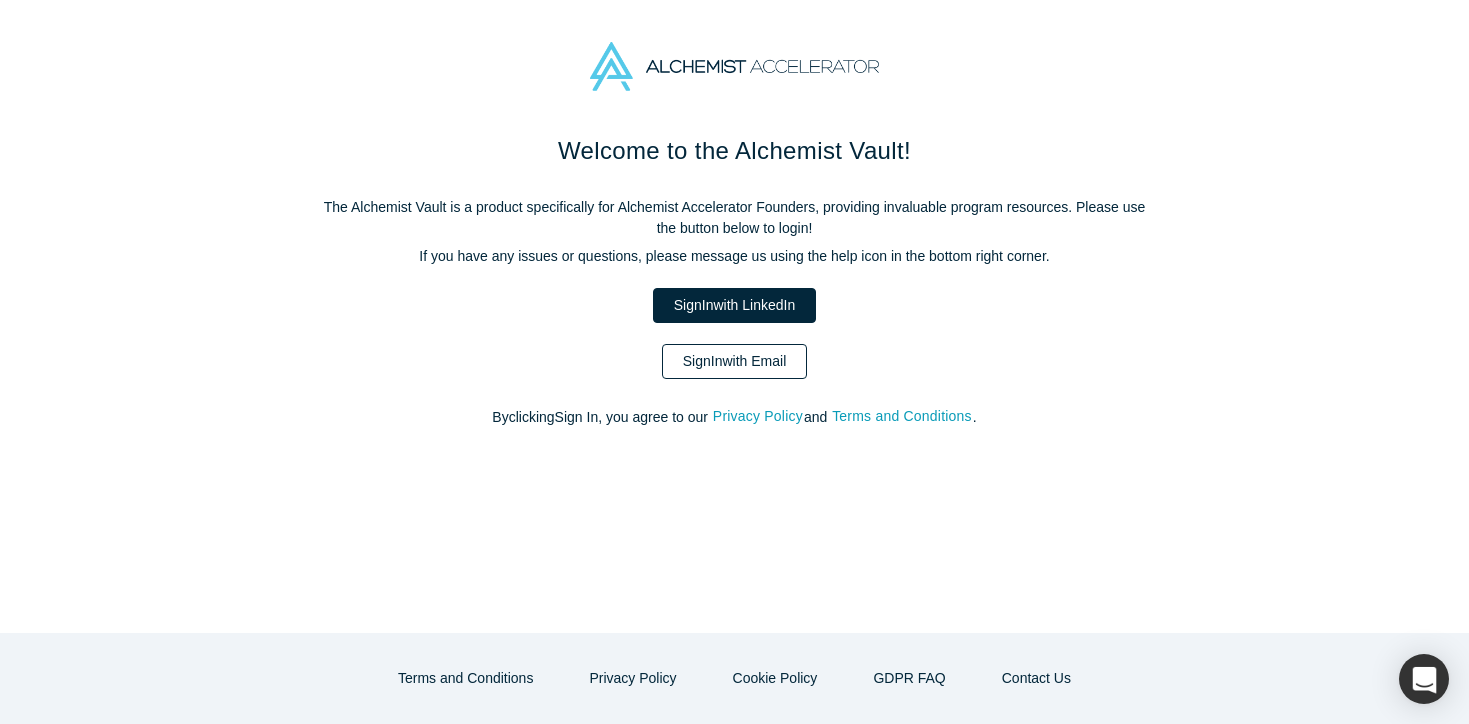 click on "Sign  In  with Email" at bounding box center (735, 361) 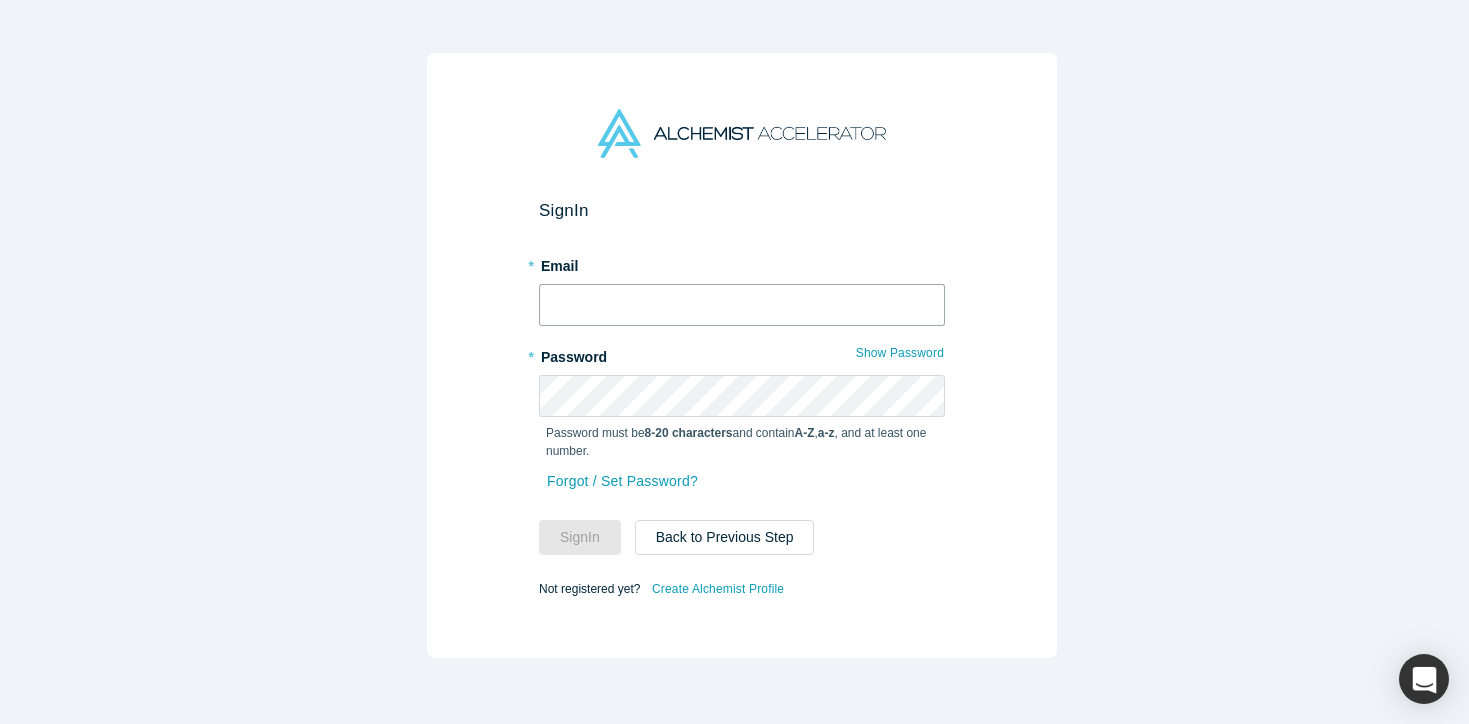 click at bounding box center (742, 305) 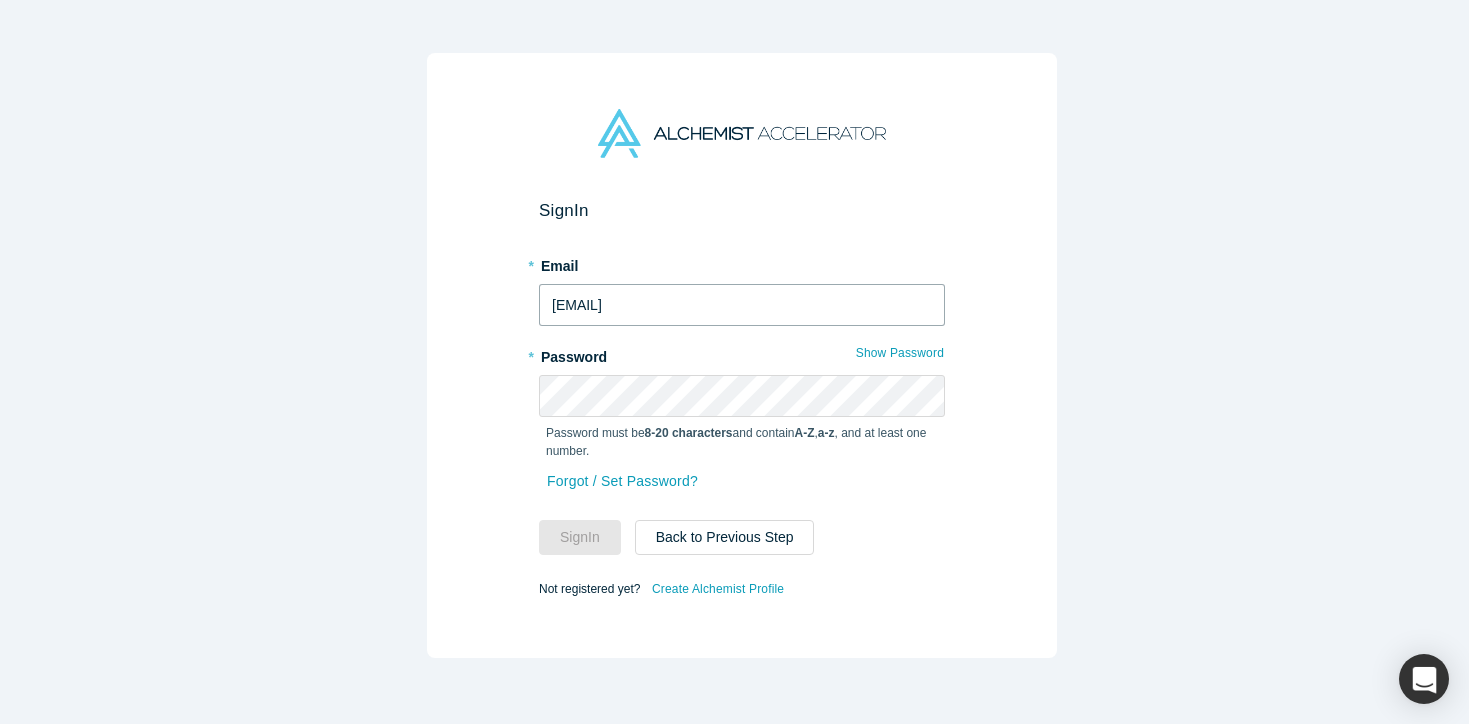 type on "[EMAIL]" 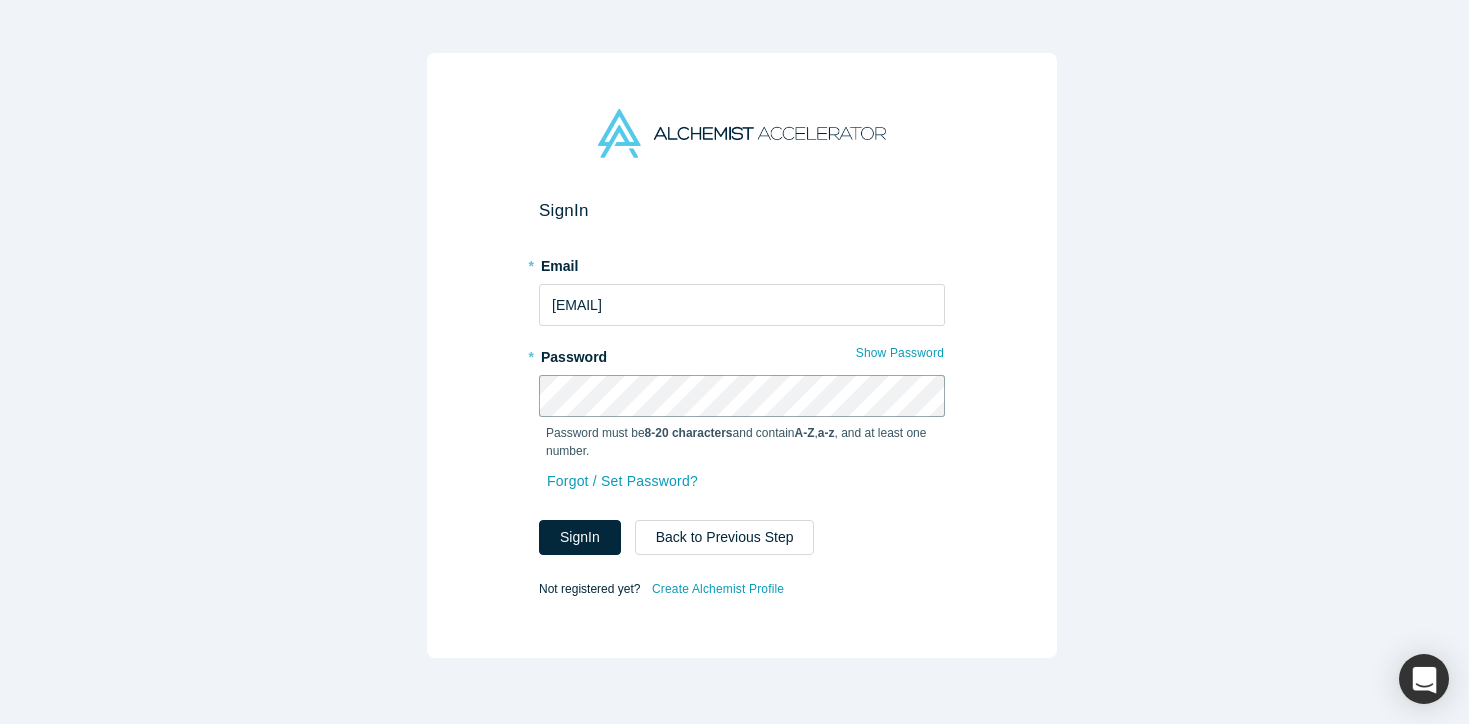 click on "Sign  In" at bounding box center (580, 537) 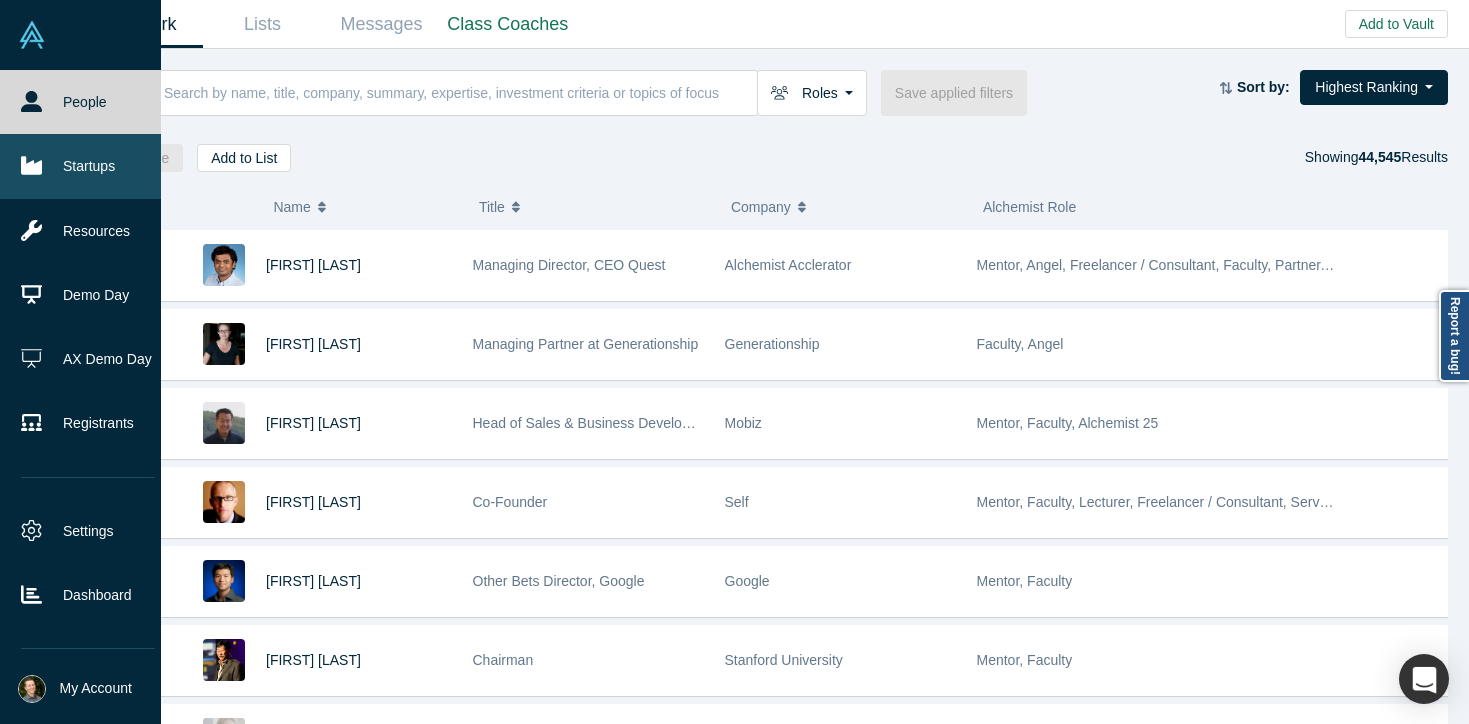 click on "Startups" at bounding box center [88, 166] 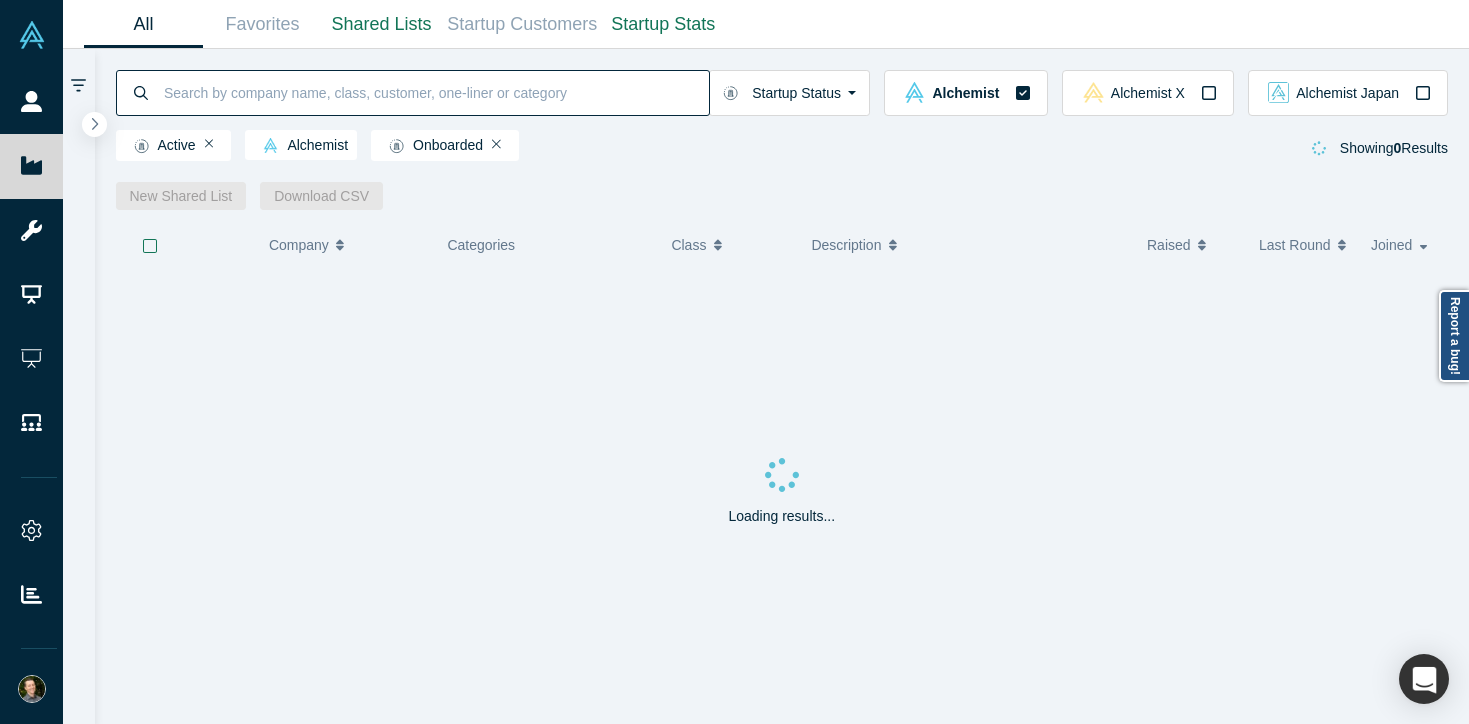 click at bounding box center [435, 92] 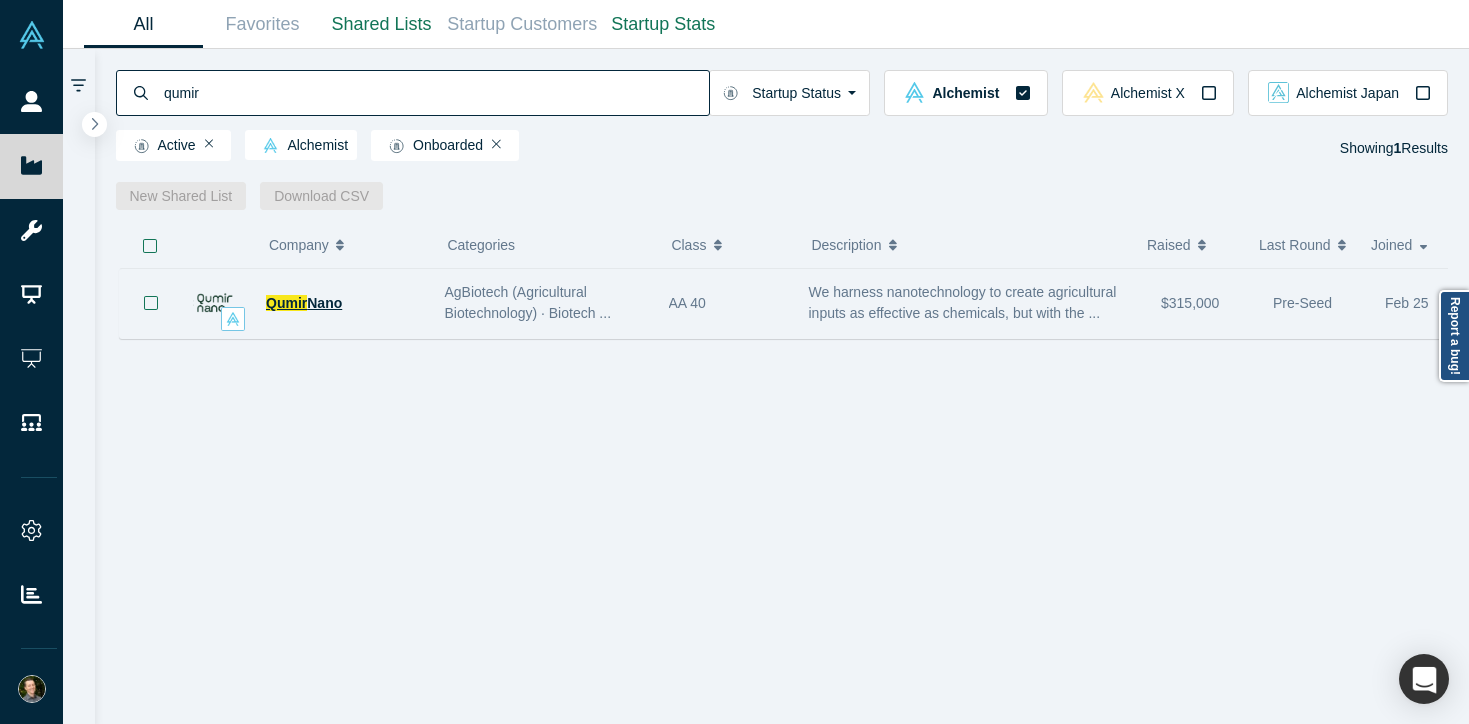 type on "qumir" 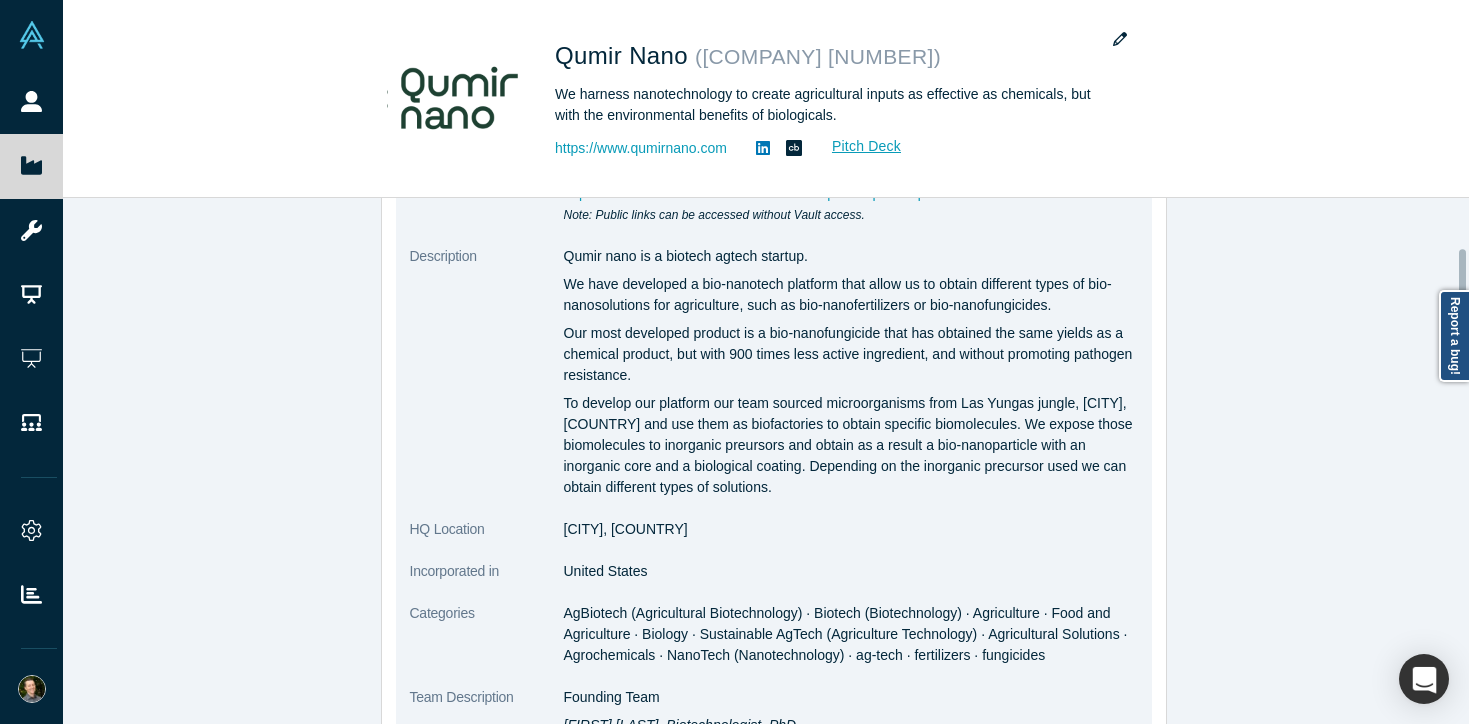 scroll, scrollTop: 0, scrollLeft: 0, axis: both 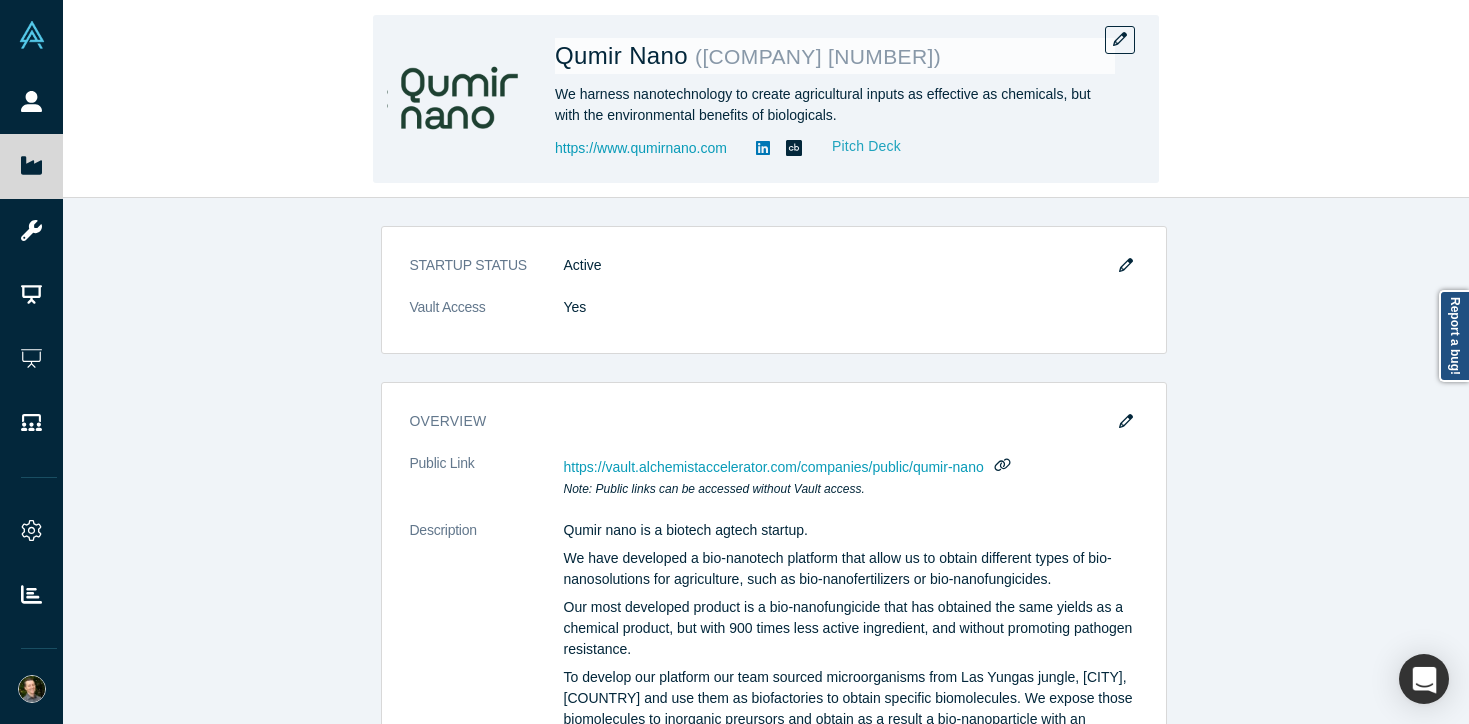 click on "Pitch Deck" at bounding box center [856, 146] 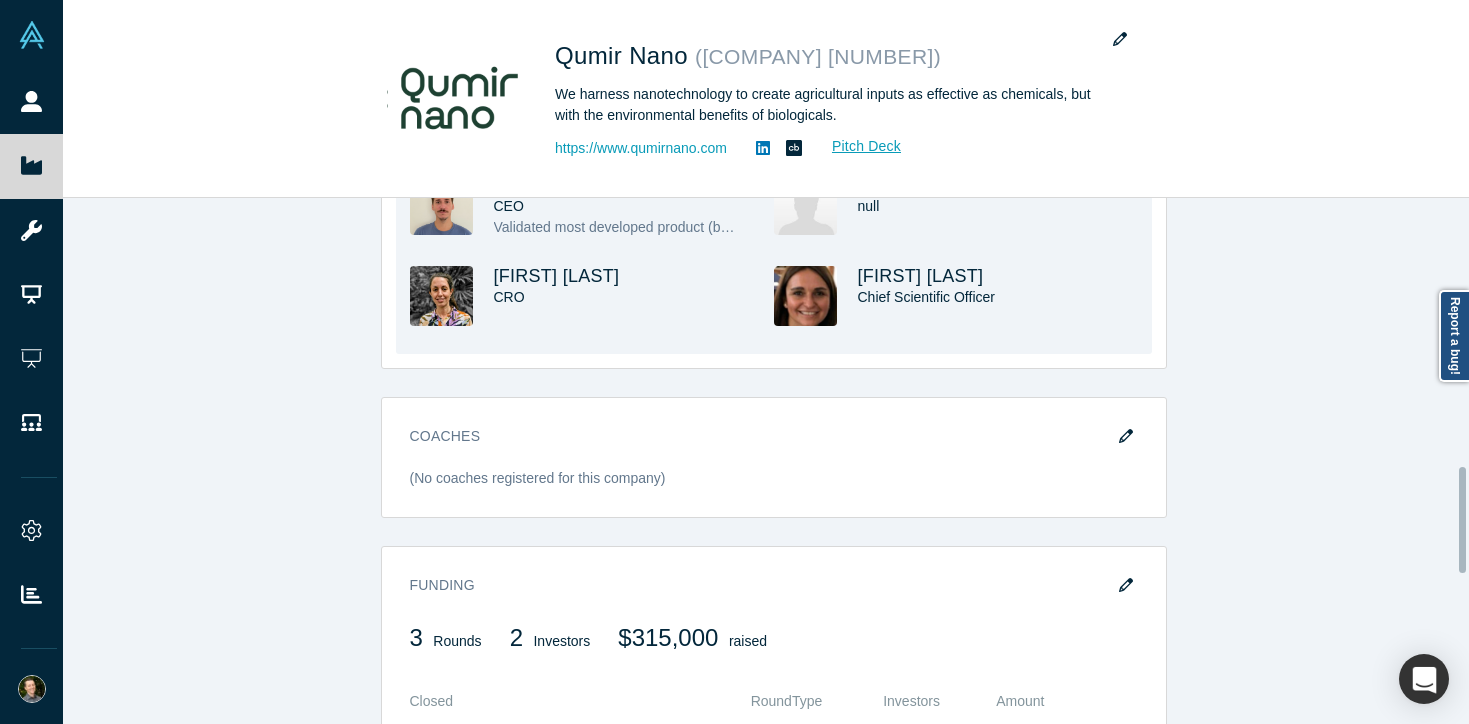 scroll, scrollTop: 1334, scrollLeft: 0, axis: vertical 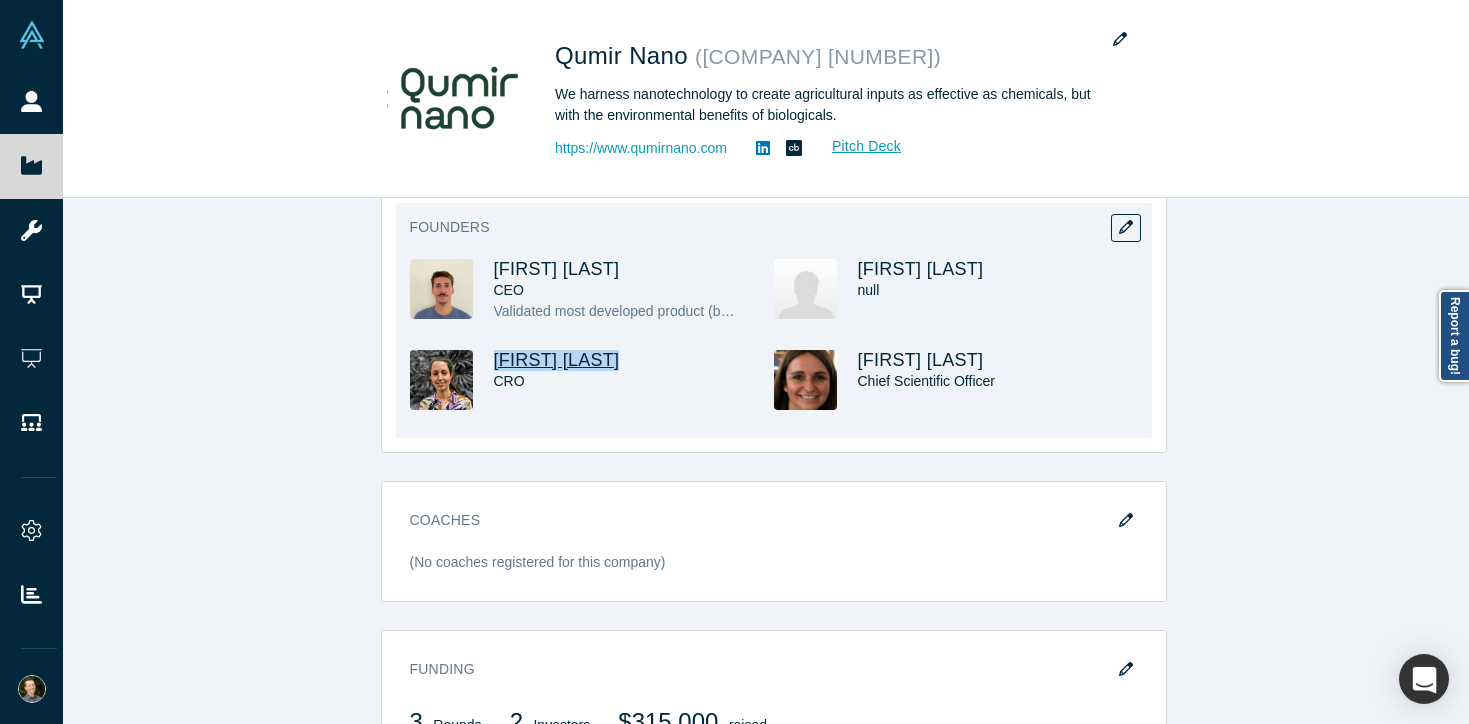 drag, startPoint x: 623, startPoint y: 359, endPoint x: 487, endPoint y: 351, distance: 136.23509 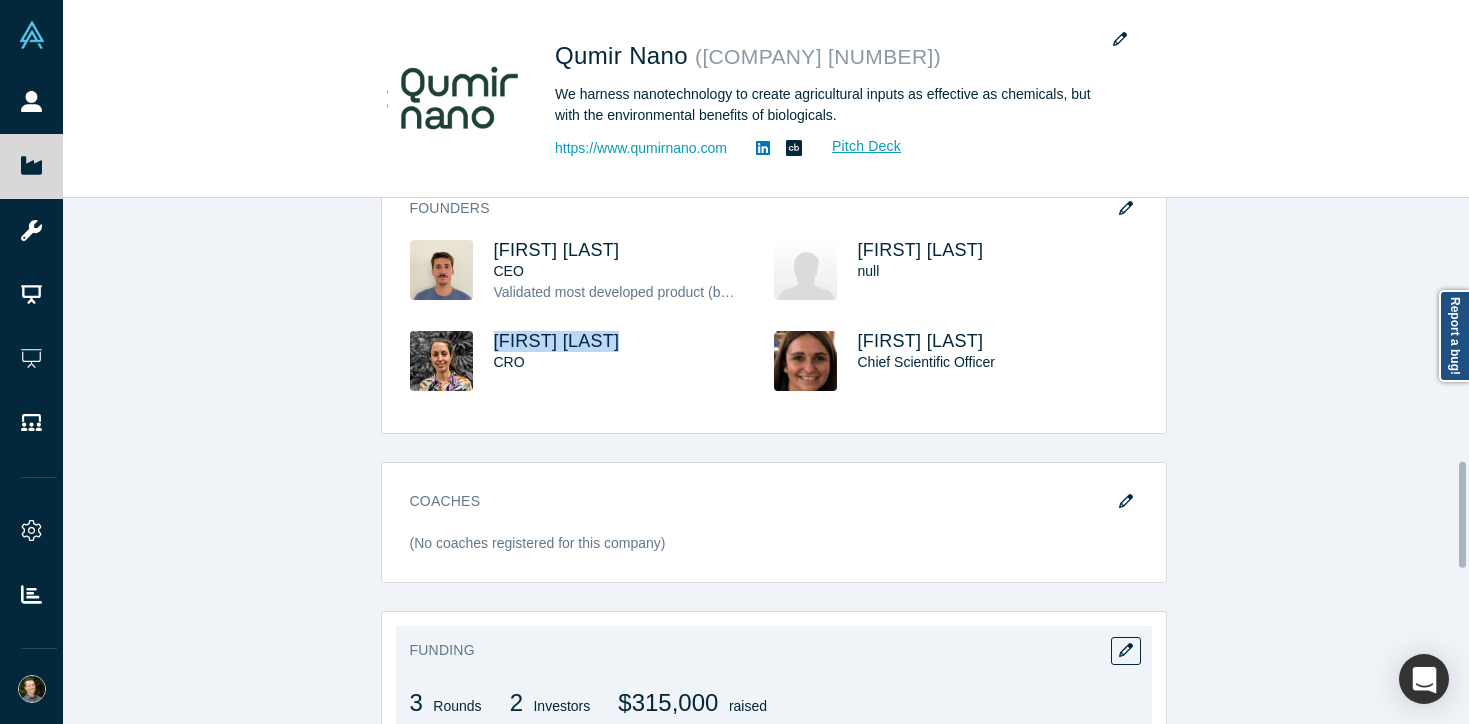 scroll, scrollTop: 1299, scrollLeft: 0, axis: vertical 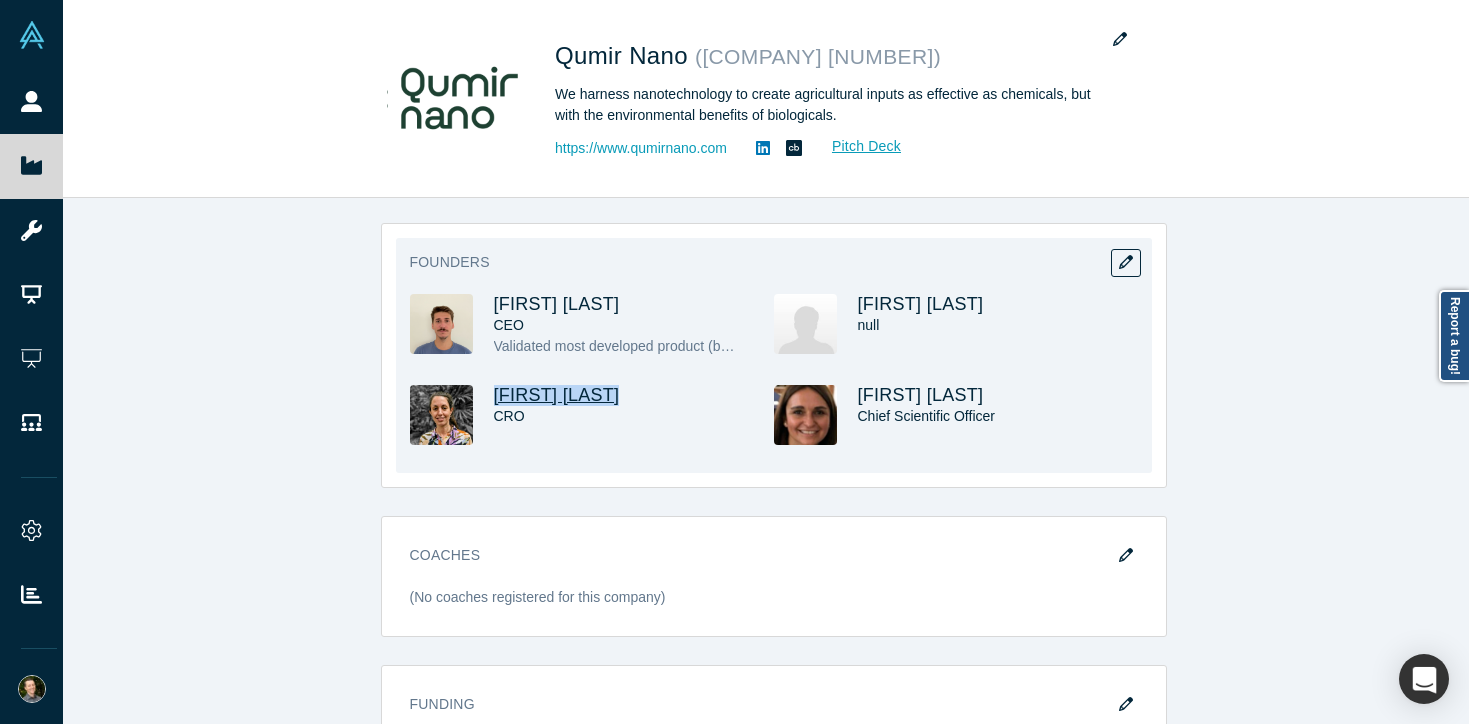 click on "[FIRST] [LAST]" at bounding box center (557, 395) 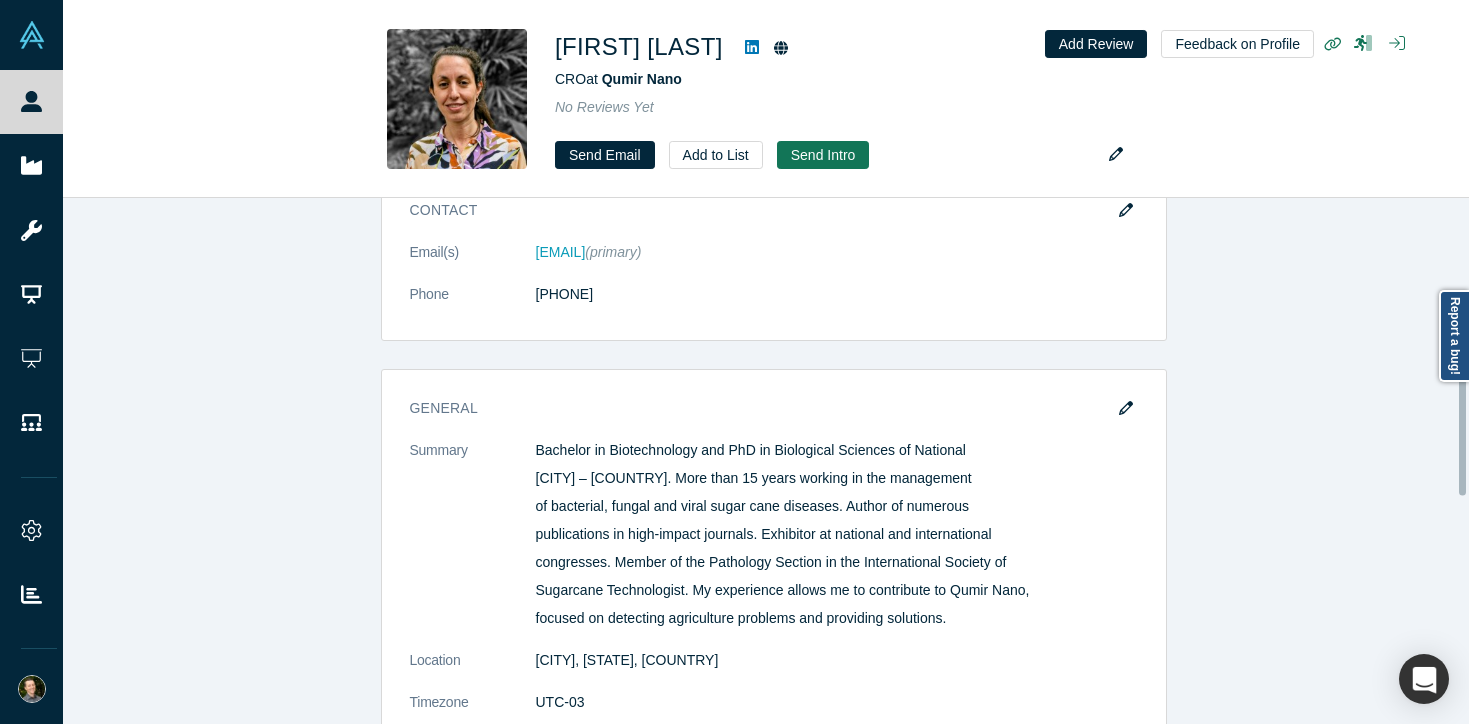 scroll, scrollTop: 557, scrollLeft: 0, axis: vertical 